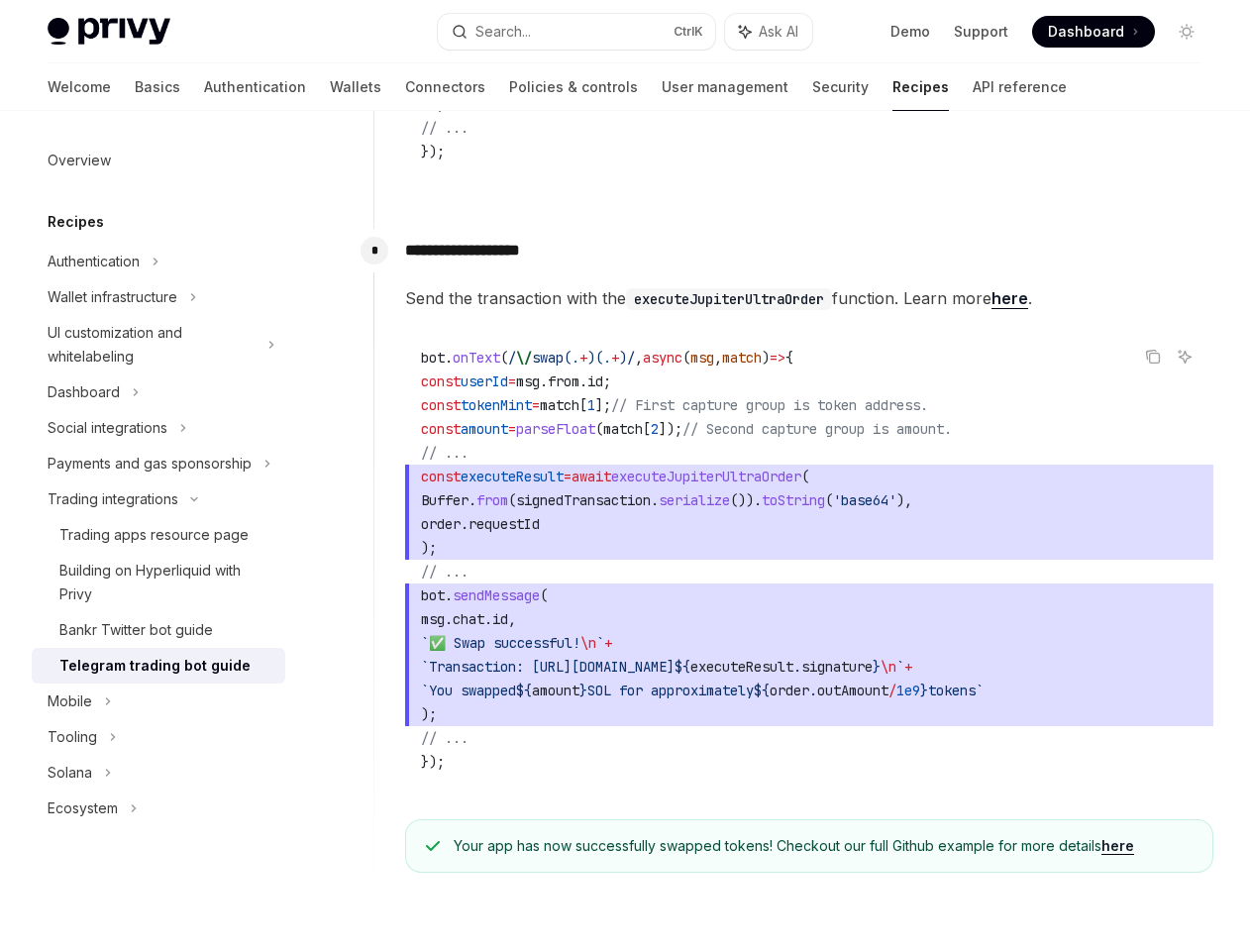 scroll, scrollTop: 6127, scrollLeft: 0, axis: vertical 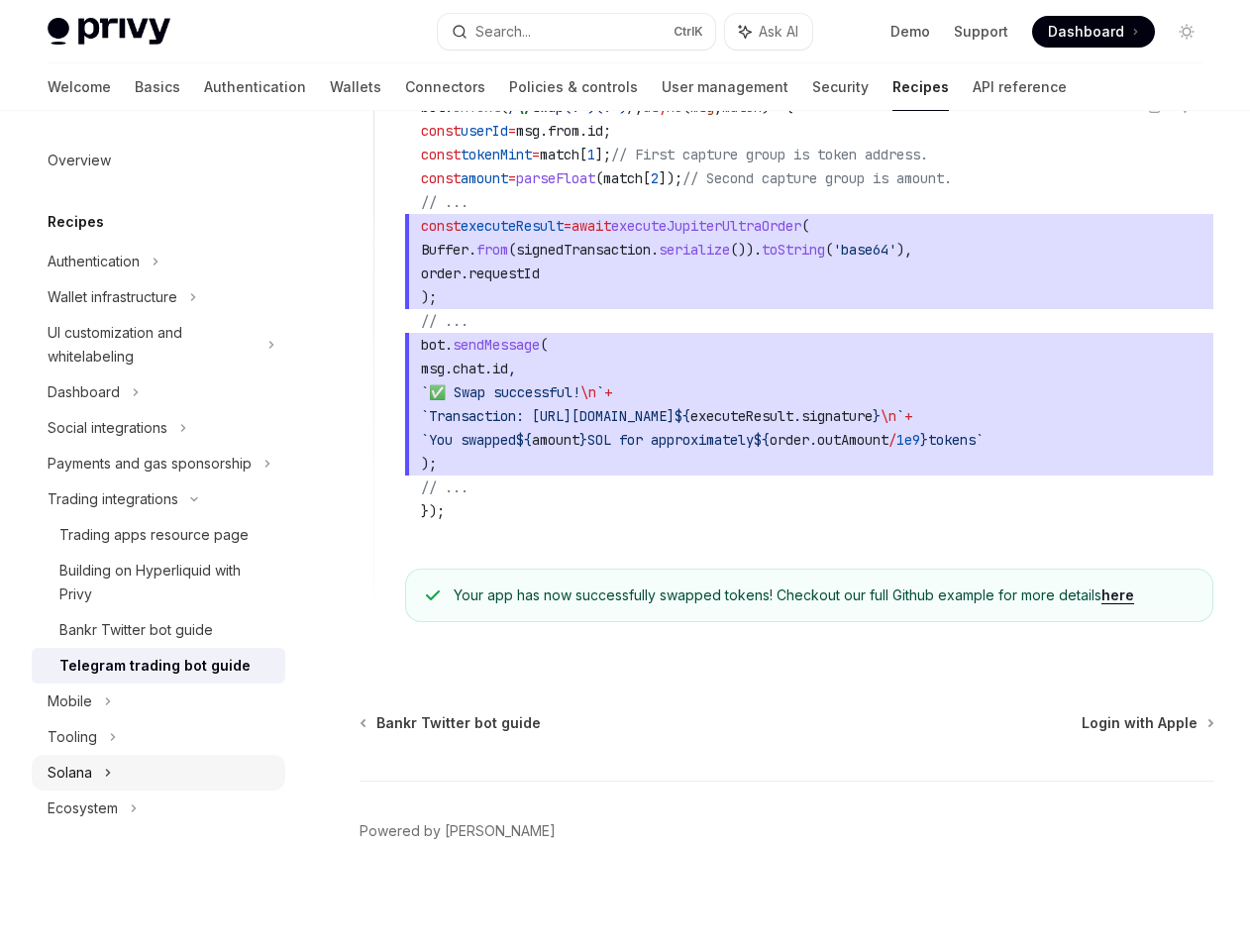 click on "Solana" at bounding box center (158, 773) 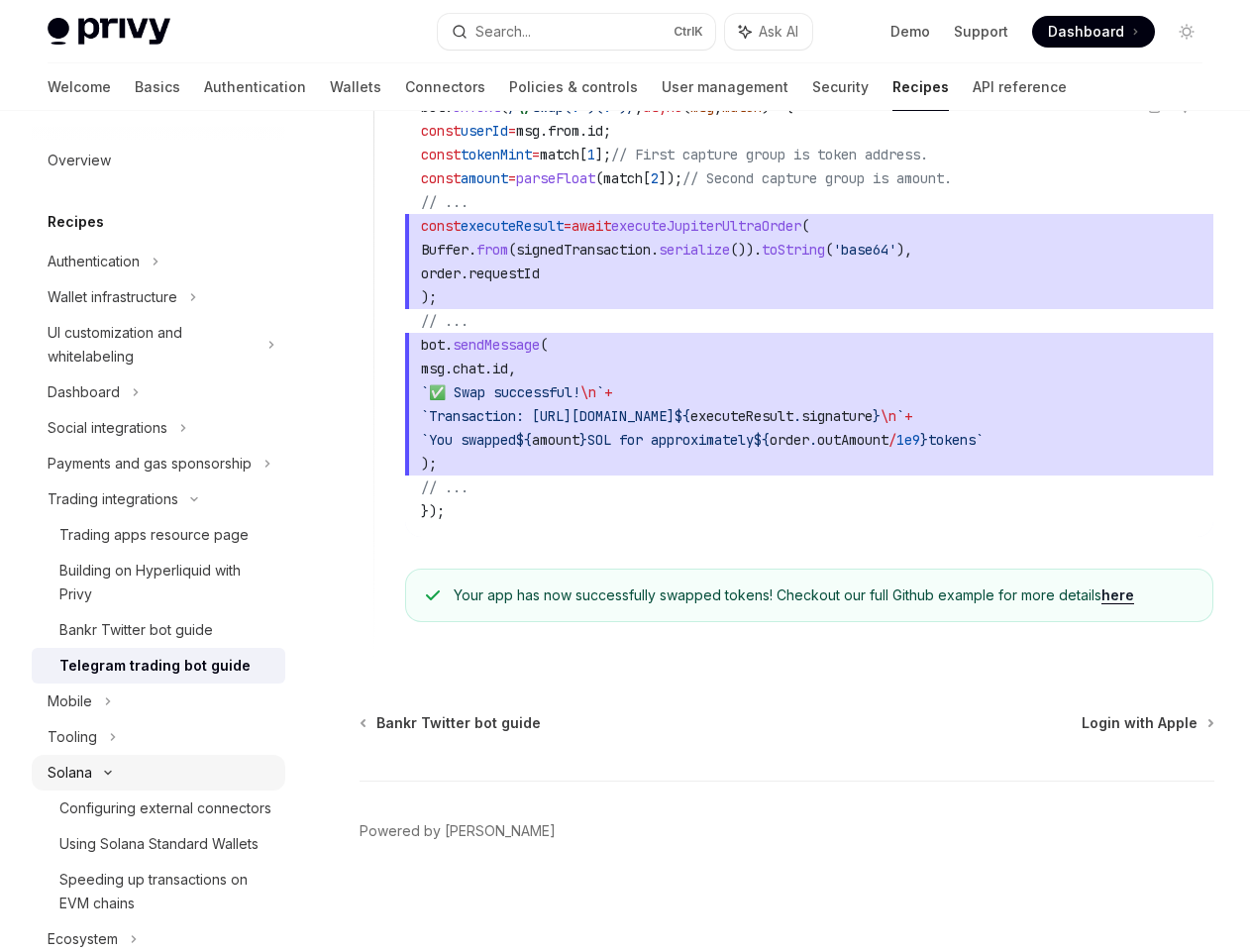 scroll, scrollTop: 116, scrollLeft: 0, axis: vertical 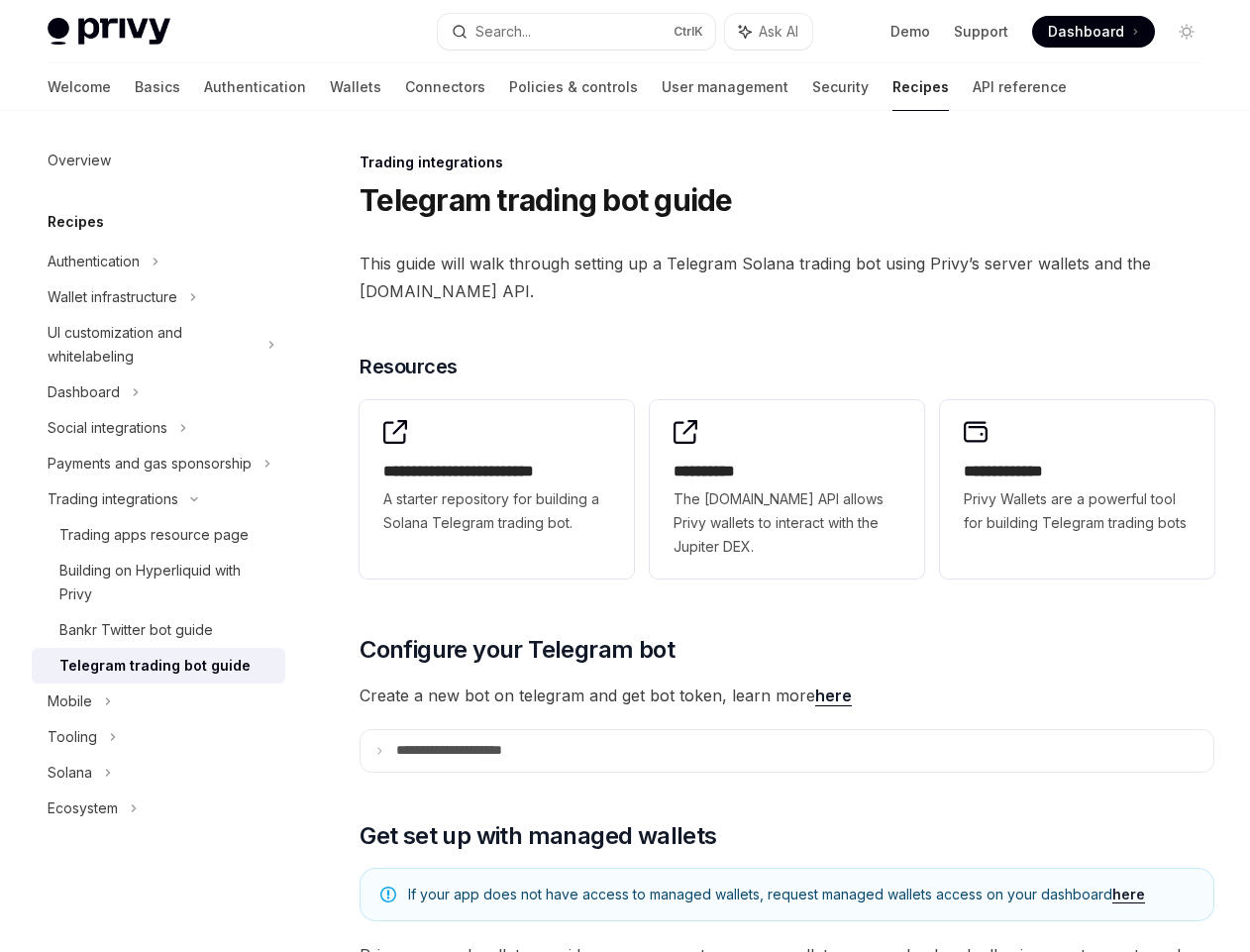 click on "Trading integrations" at bounding box center [786, 162] 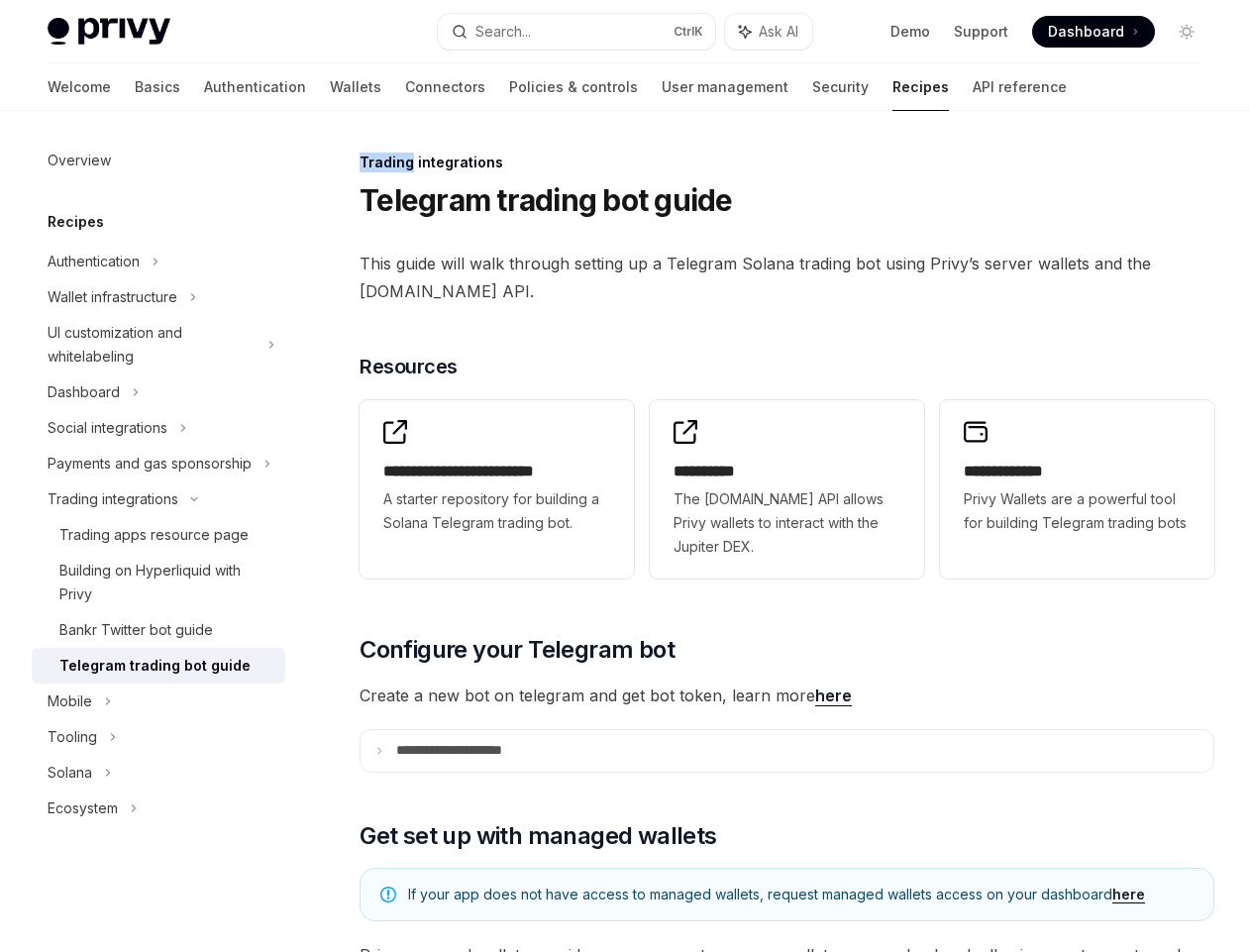 click on "Trading integrations" at bounding box center [786, 162] 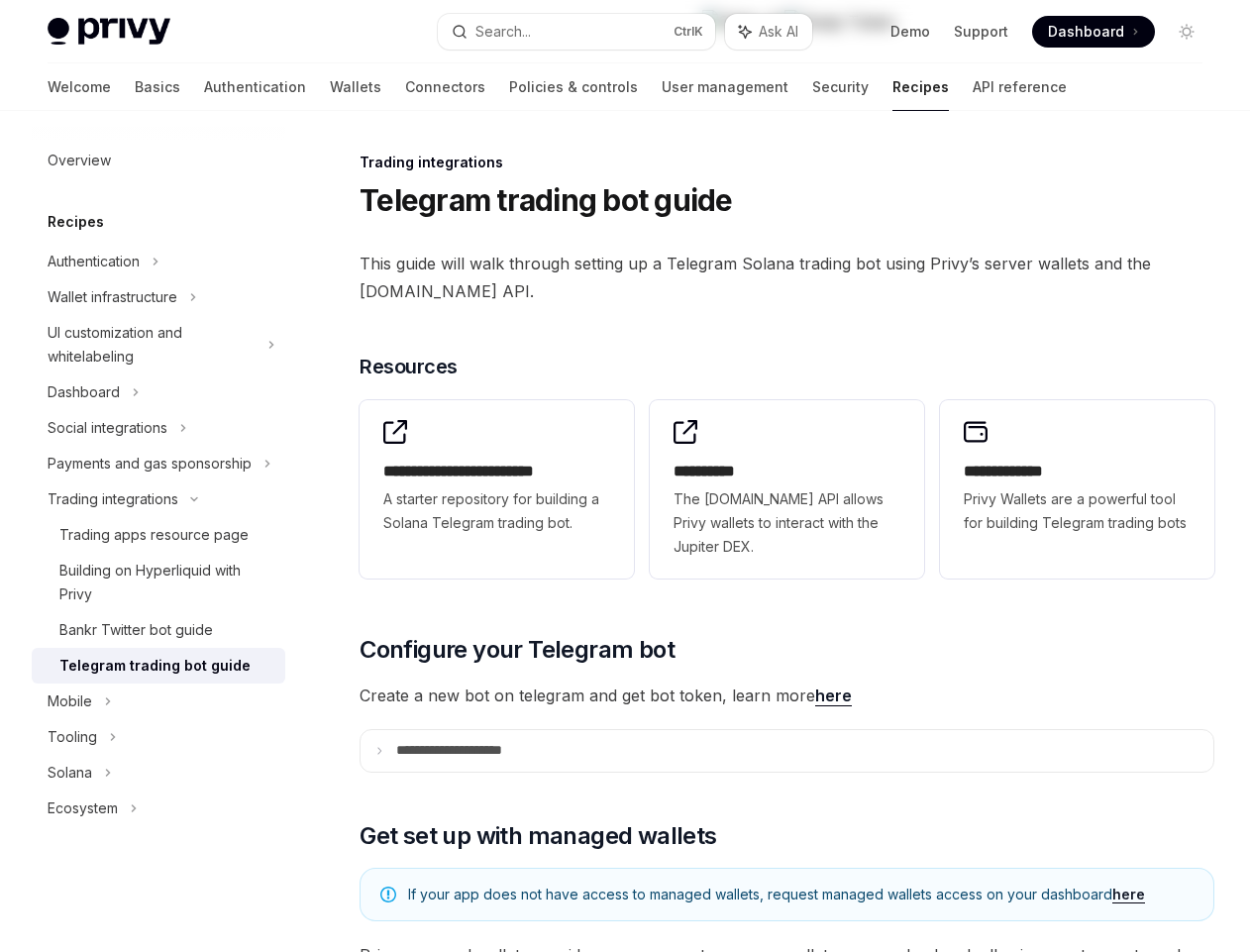 copy on "**********" 